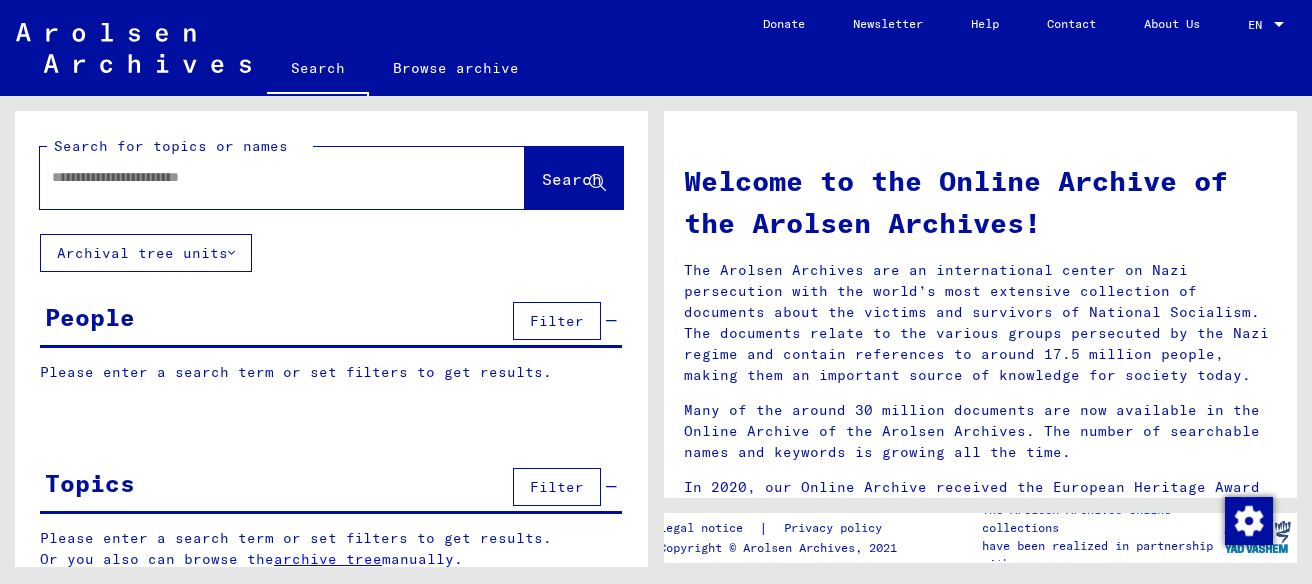 scroll, scrollTop: 0, scrollLeft: 0, axis: both 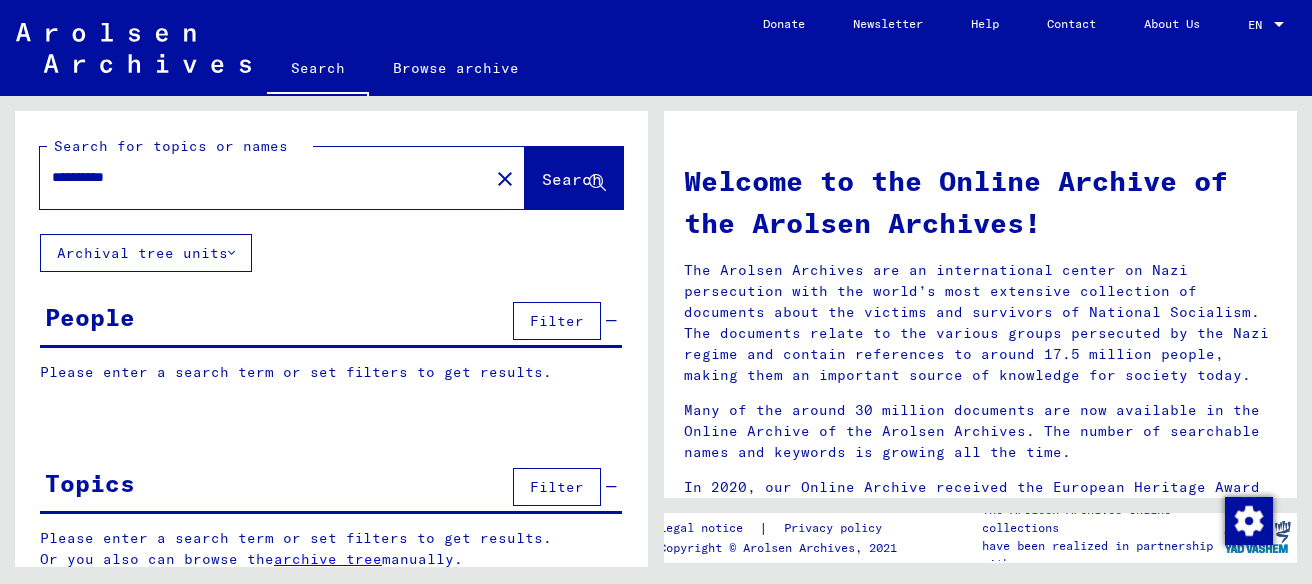 type on "**********" 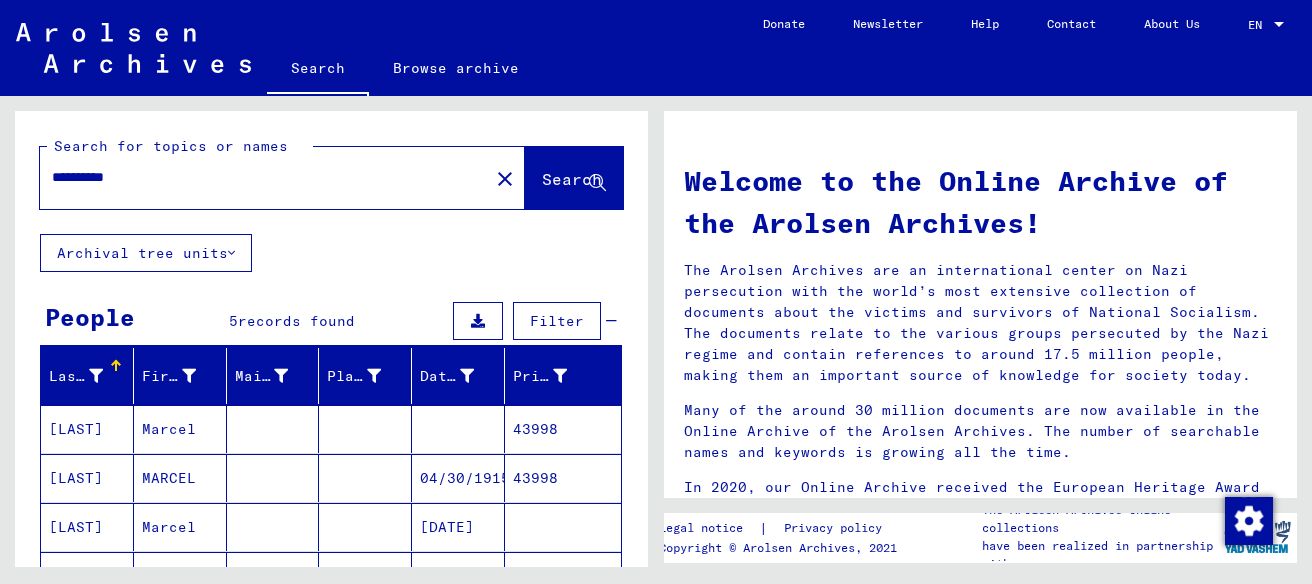 click on "43998" at bounding box center (563, 478) 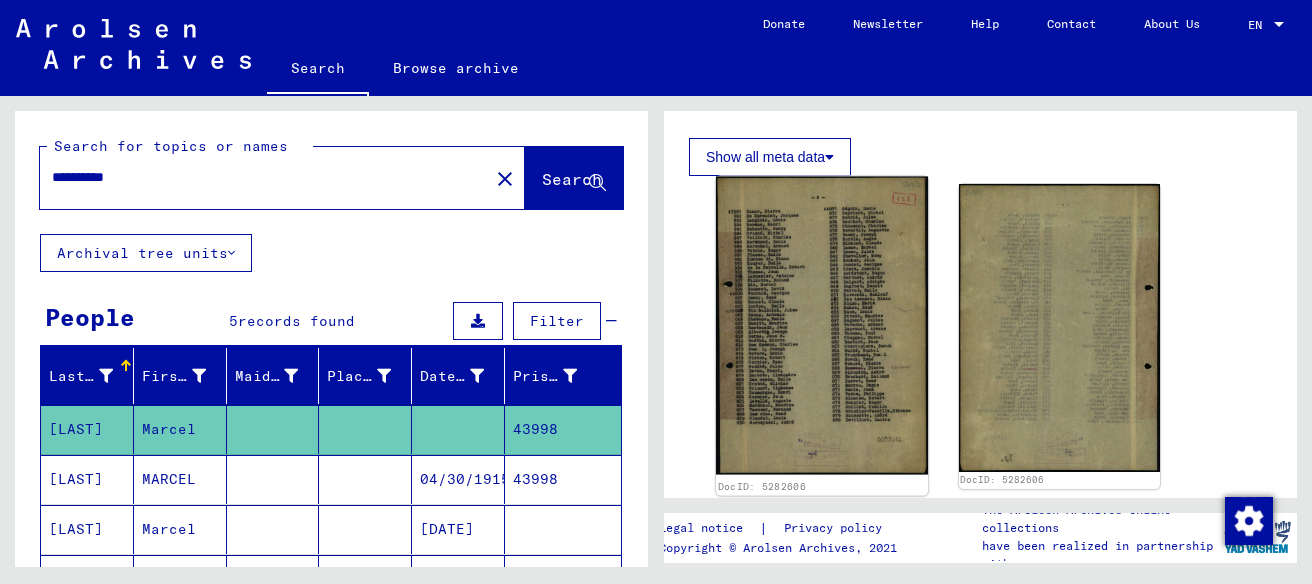 scroll, scrollTop: 493, scrollLeft: 0, axis: vertical 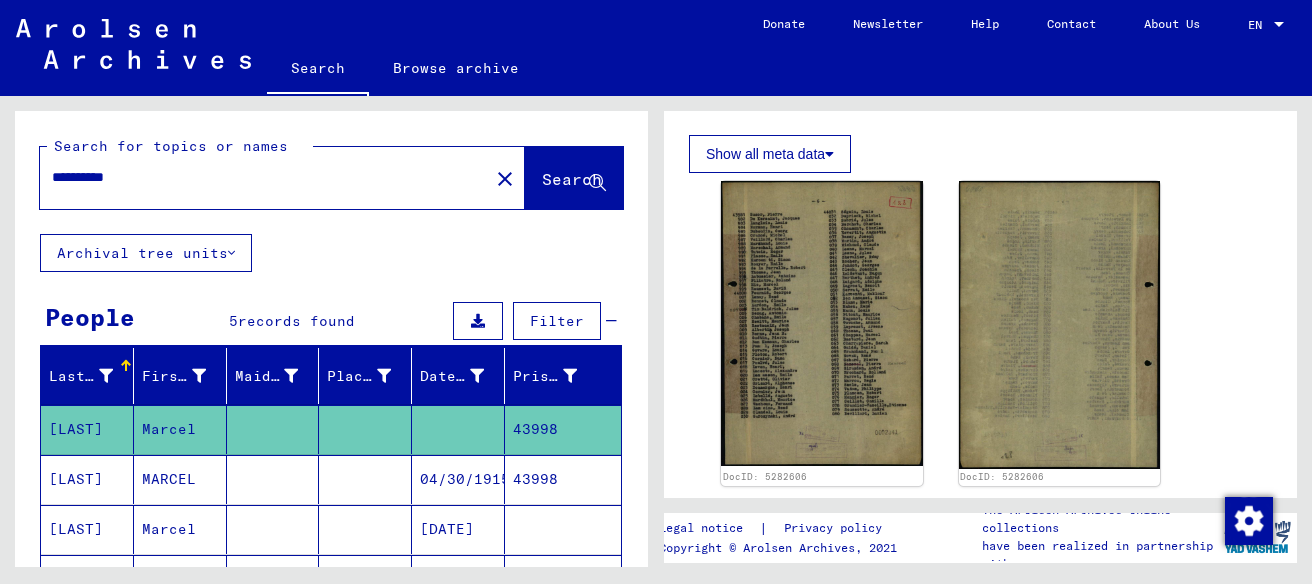 click on "43998" at bounding box center [563, 529] 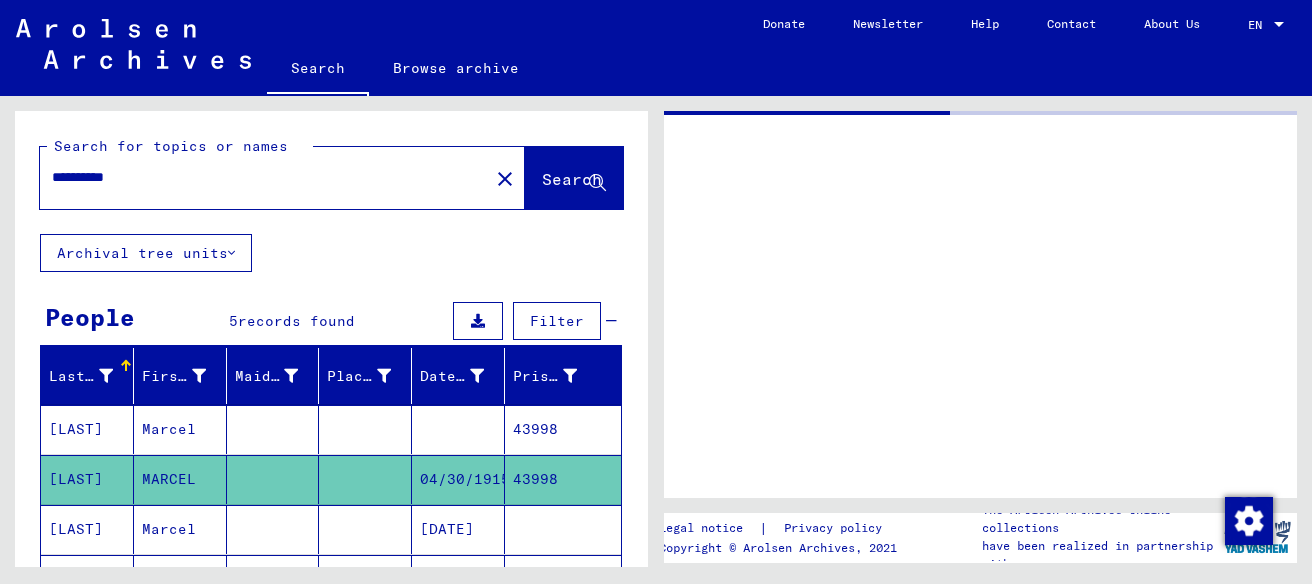 scroll, scrollTop: 0, scrollLeft: 0, axis: both 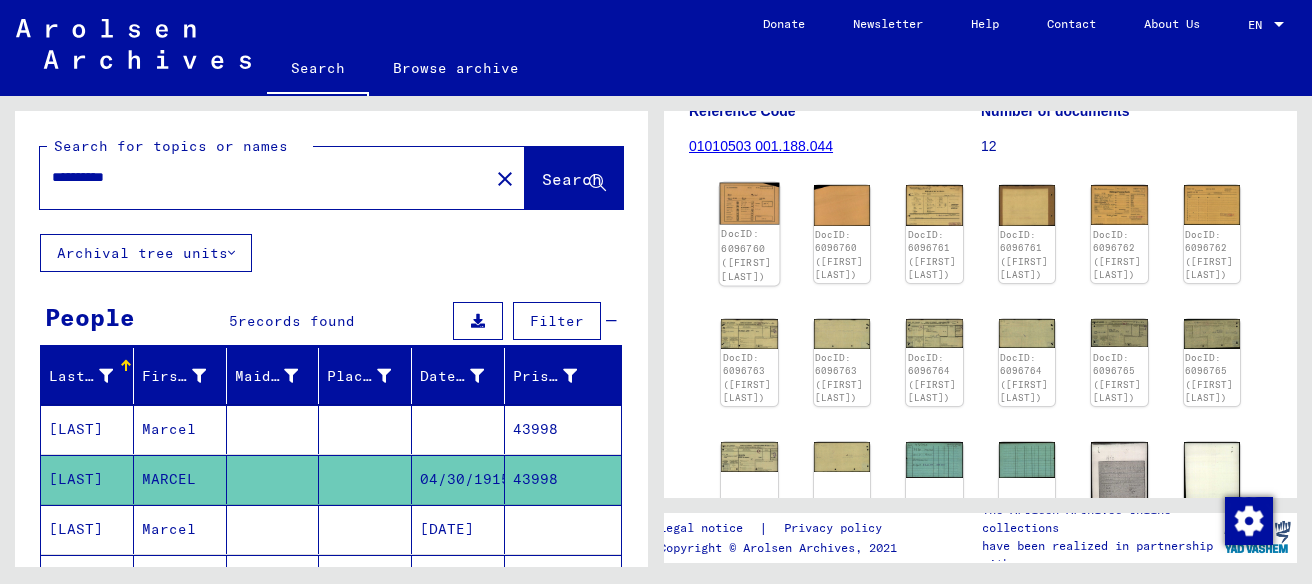 click 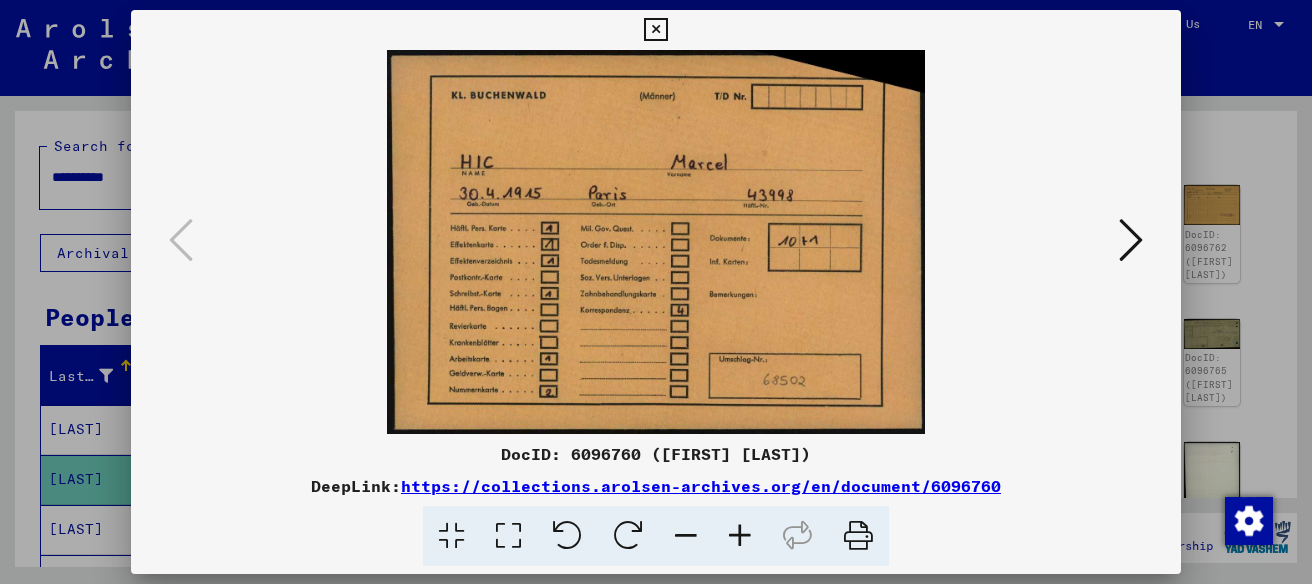 click at bounding box center (1131, 240) 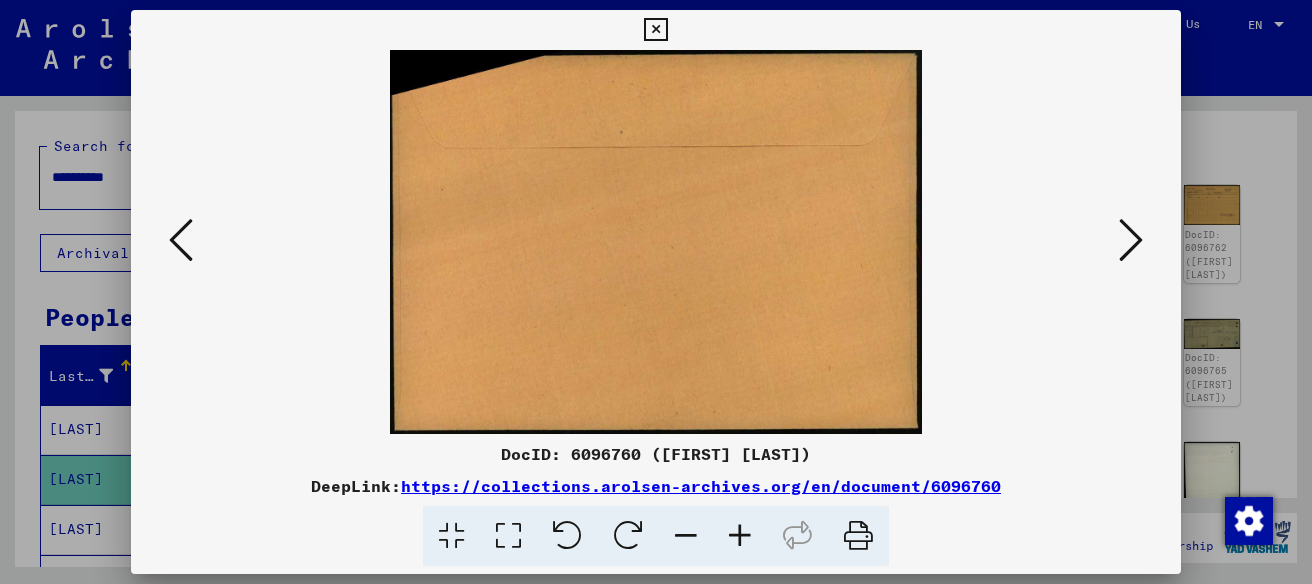 click at bounding box center (1131, 240) 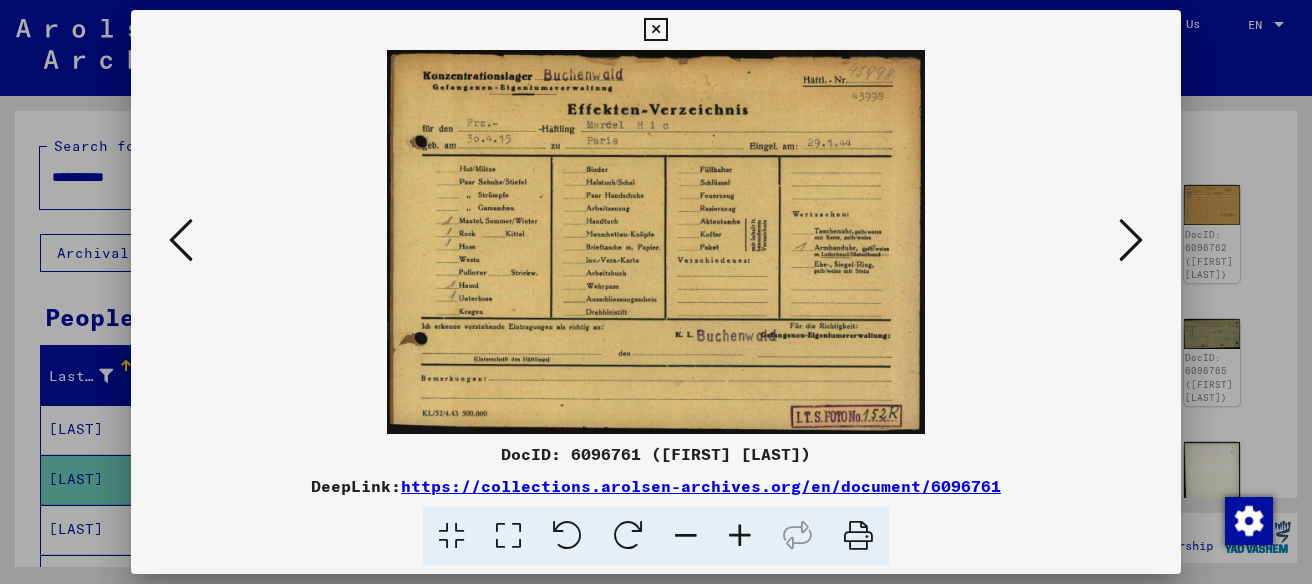 click at bounding box center (1131, 240) 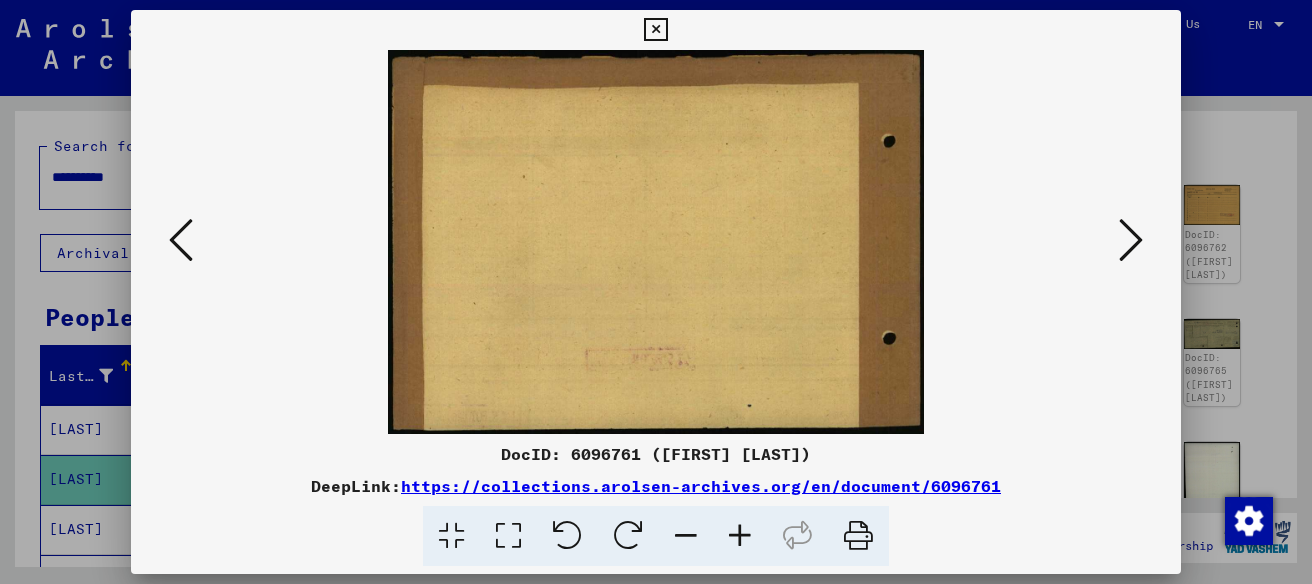 click at bounding box center (1131, 240) 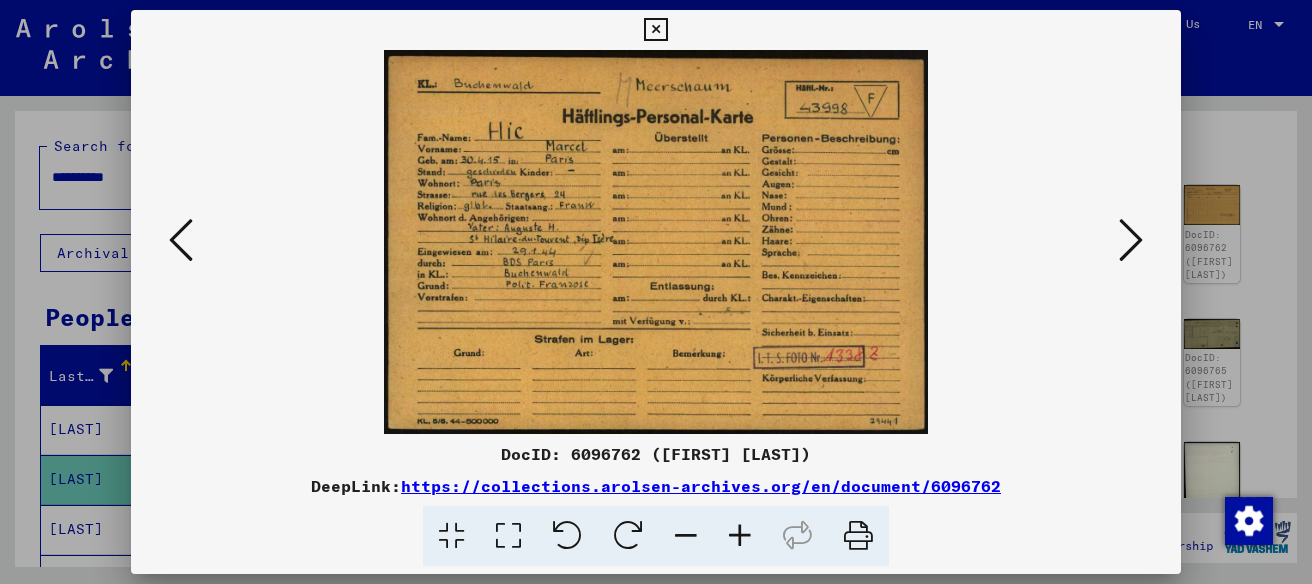 click at bounding box center [1131, 240] 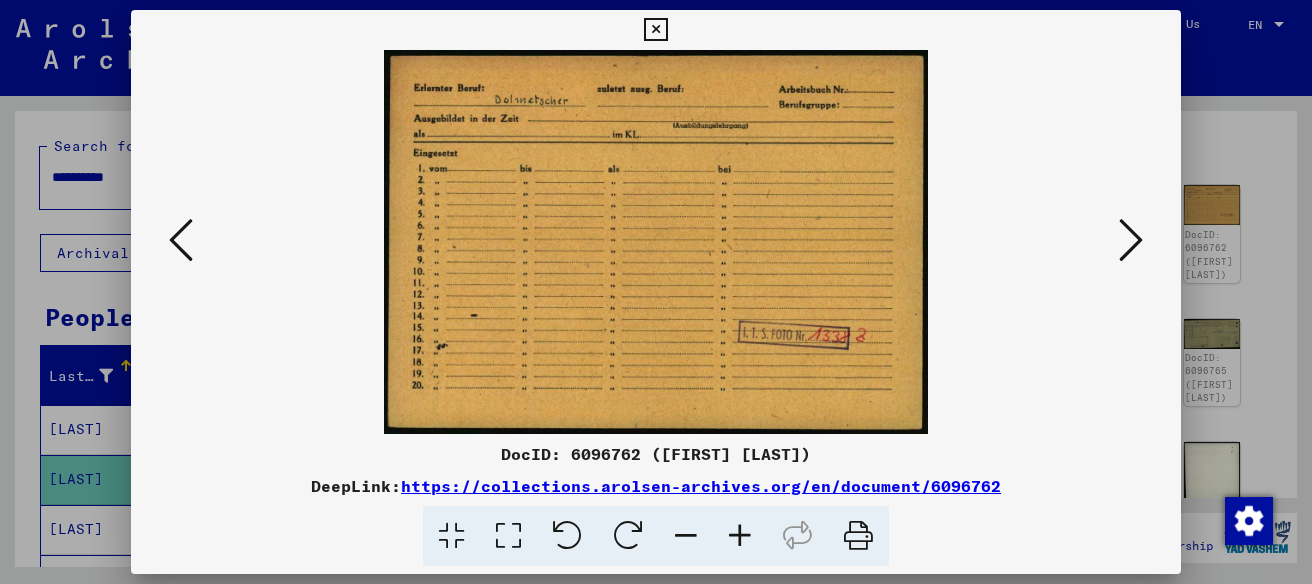 click at bounding box center [1131, 240] 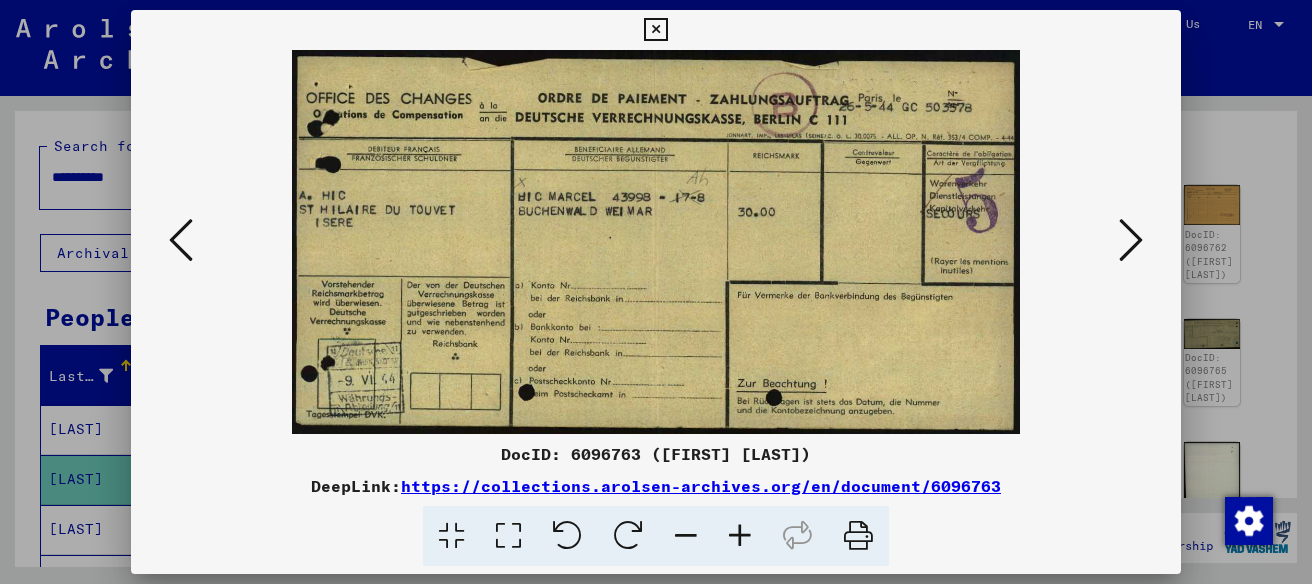 click at bounding box center (1131, 240) 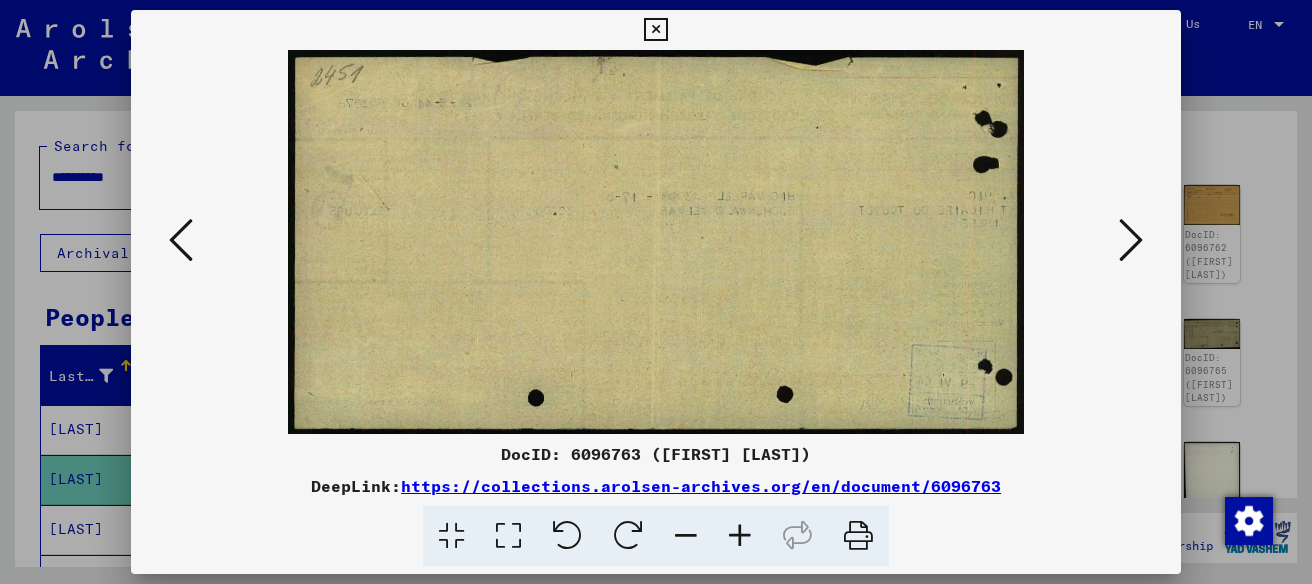 click at bounding box center [1131, 240] 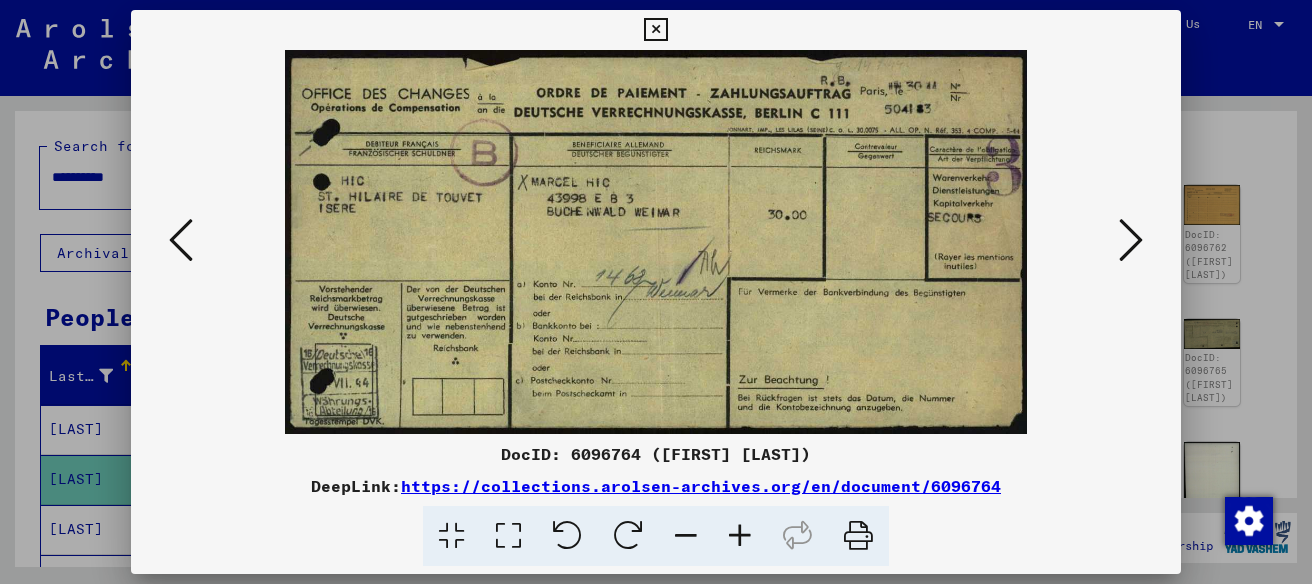 click at bounding box center [1131, 240] 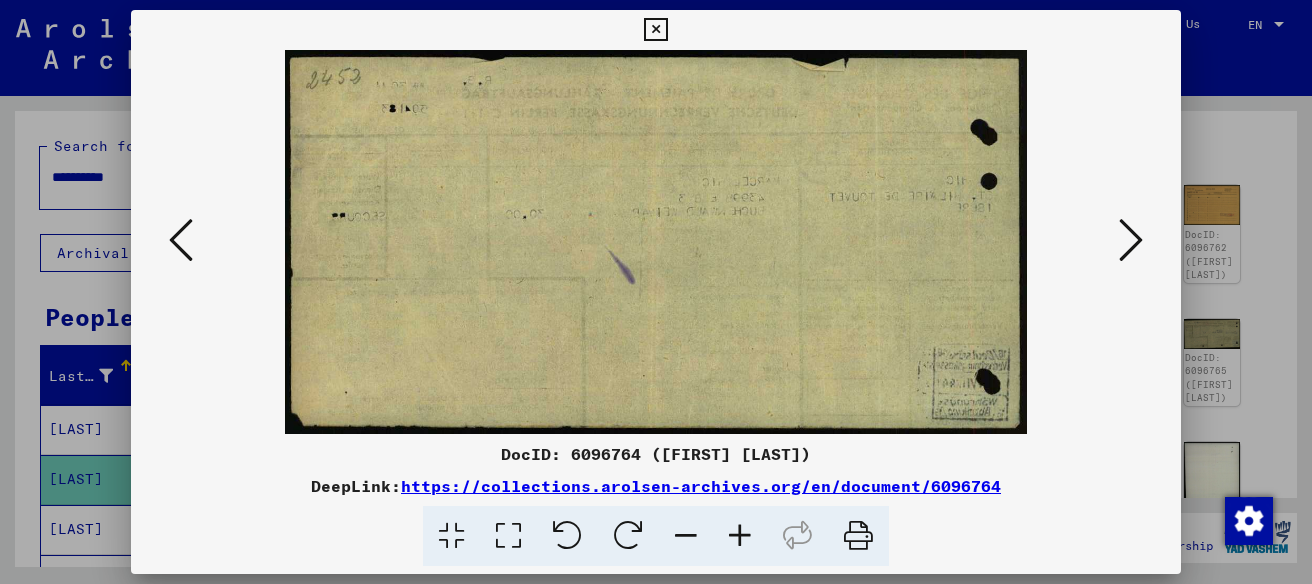 click at bounding box center [1131, 240] 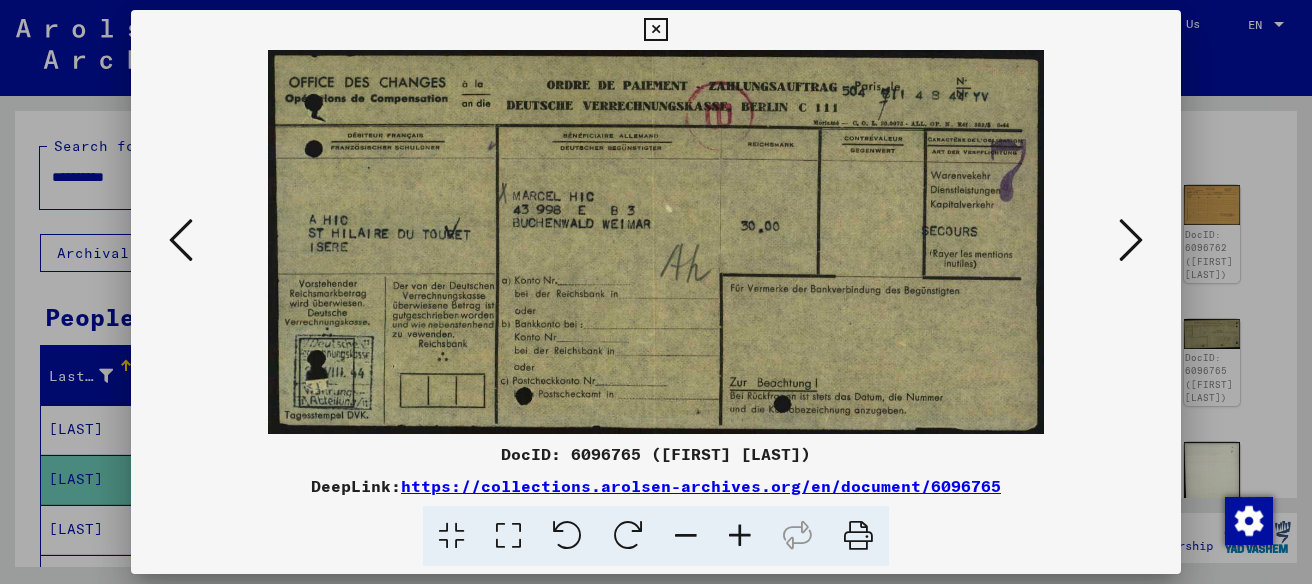 click at bounding box center (1131, 240) 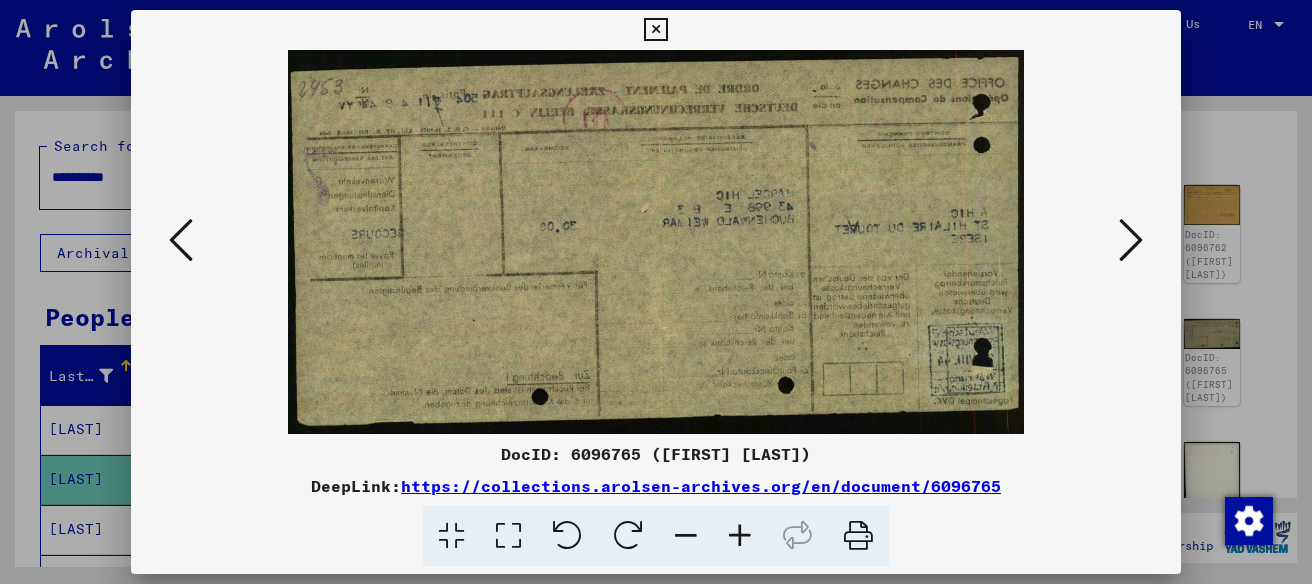 click at bounding box center [1131, 240] 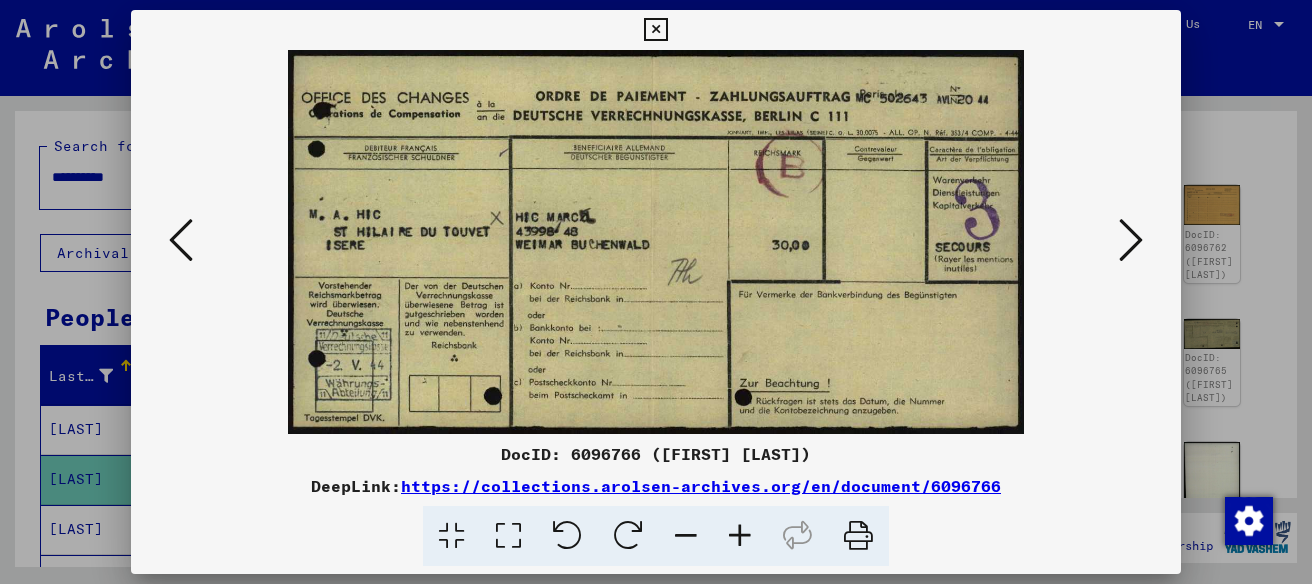 click at bounding box center (1131, 240) 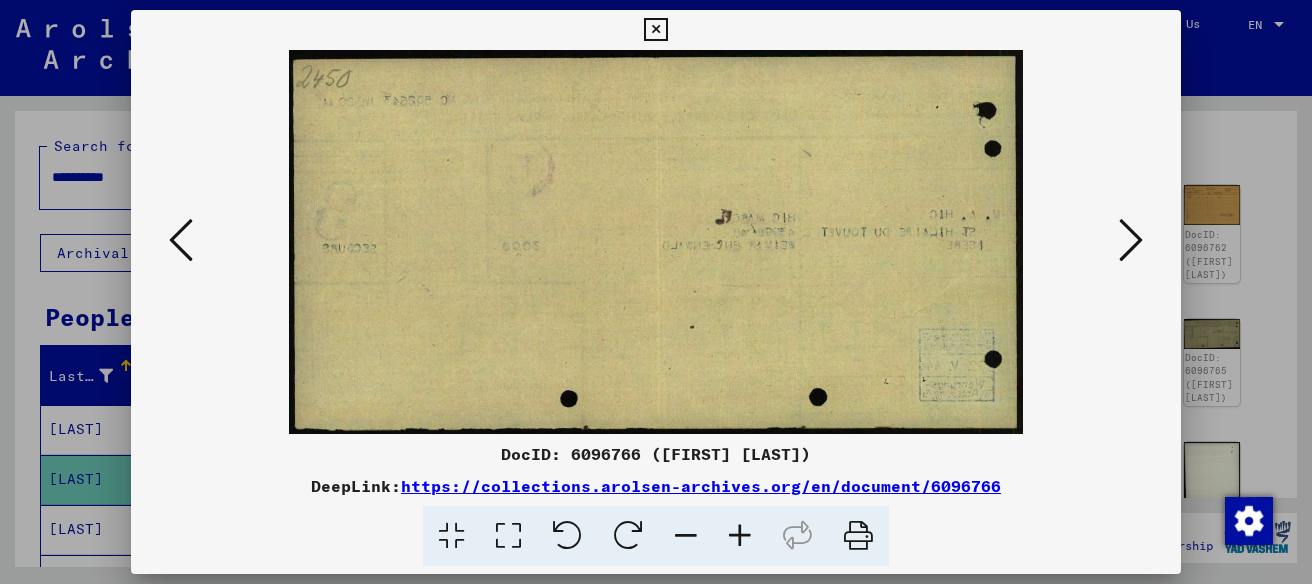 click at bounding box center [1131, 240] 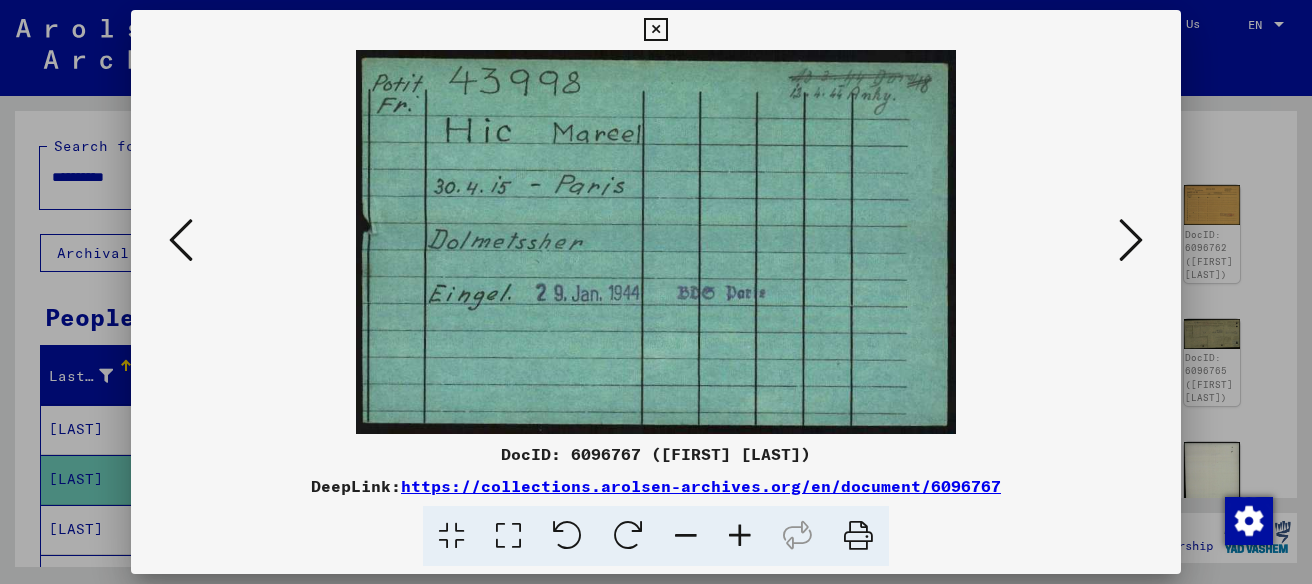 click at bounding box center (1131, 240) 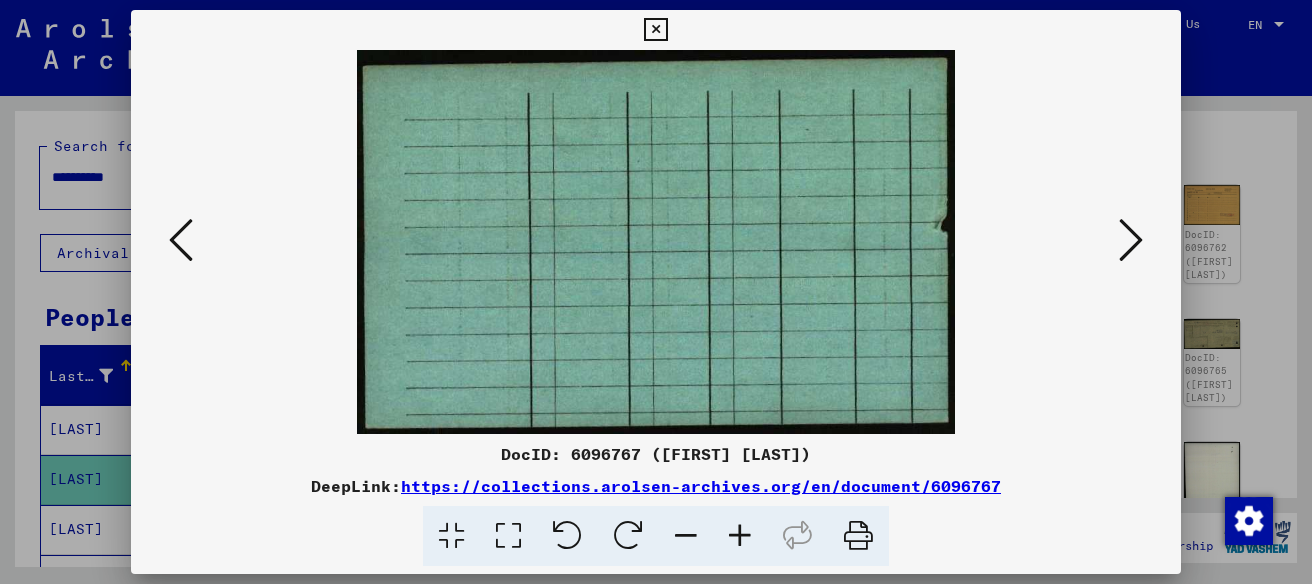 click at bounding box center (1131, 240) 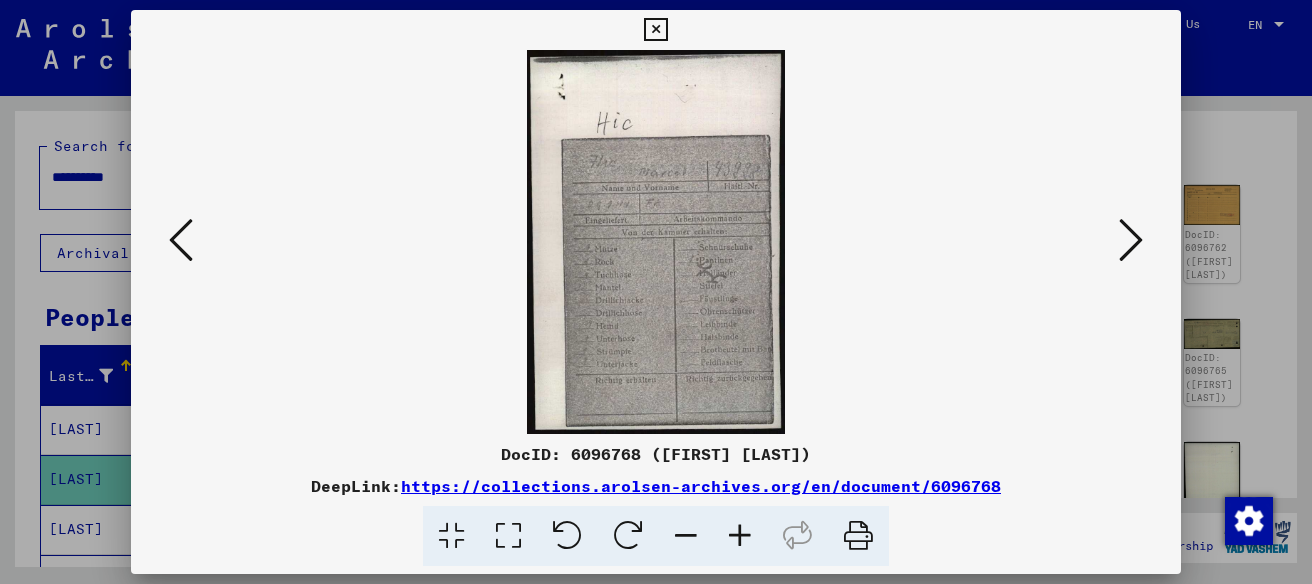 click at bounding box center [1131, 240] 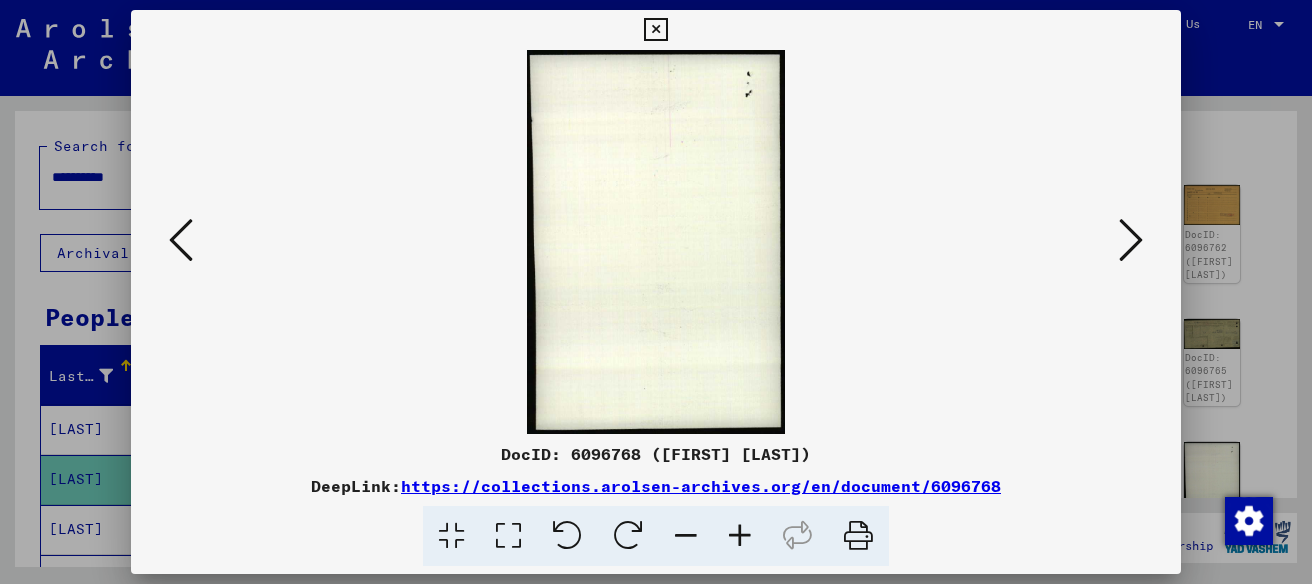 click at bounding box center [1131, 240] 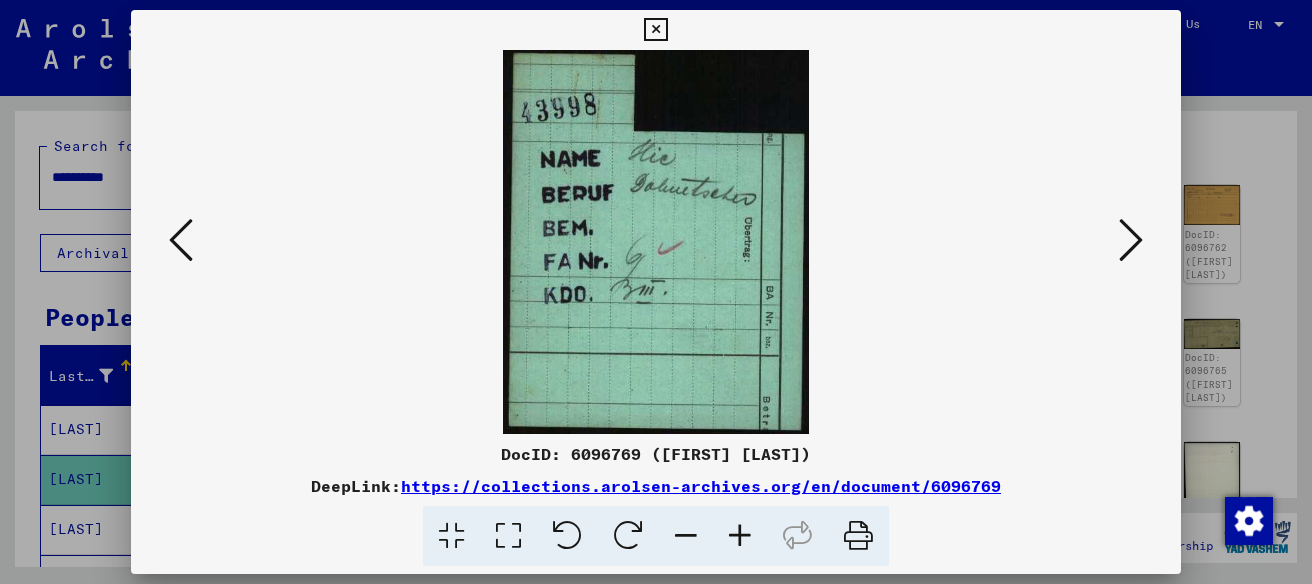 click at bounding box center (1131, 240) 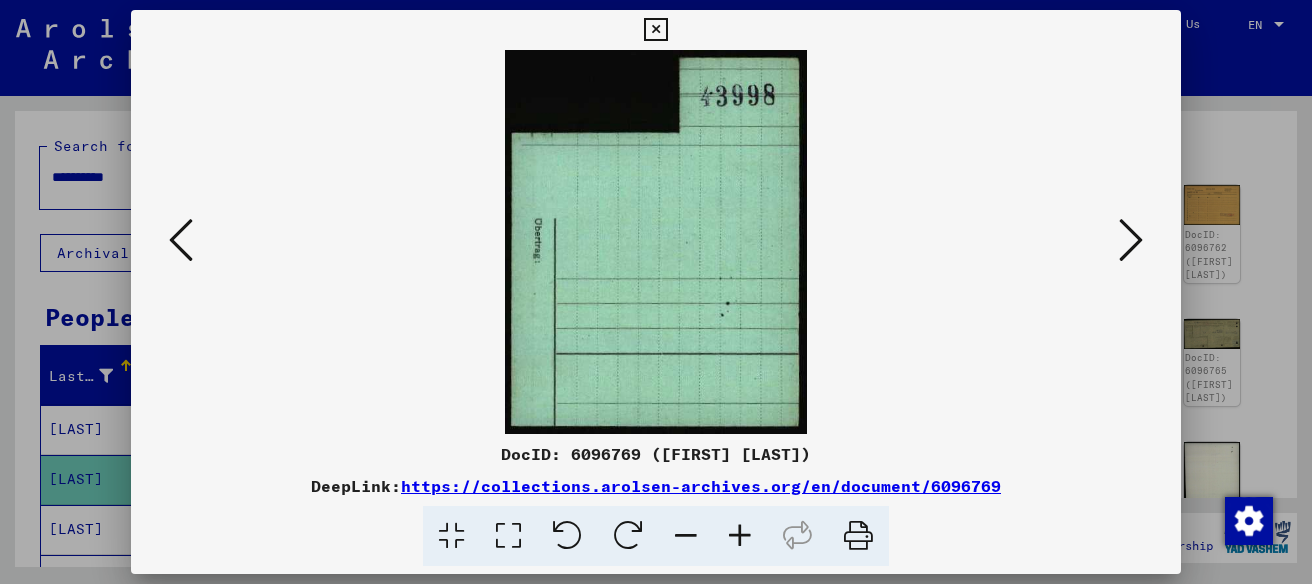 click at bounding box center (1131, 240) 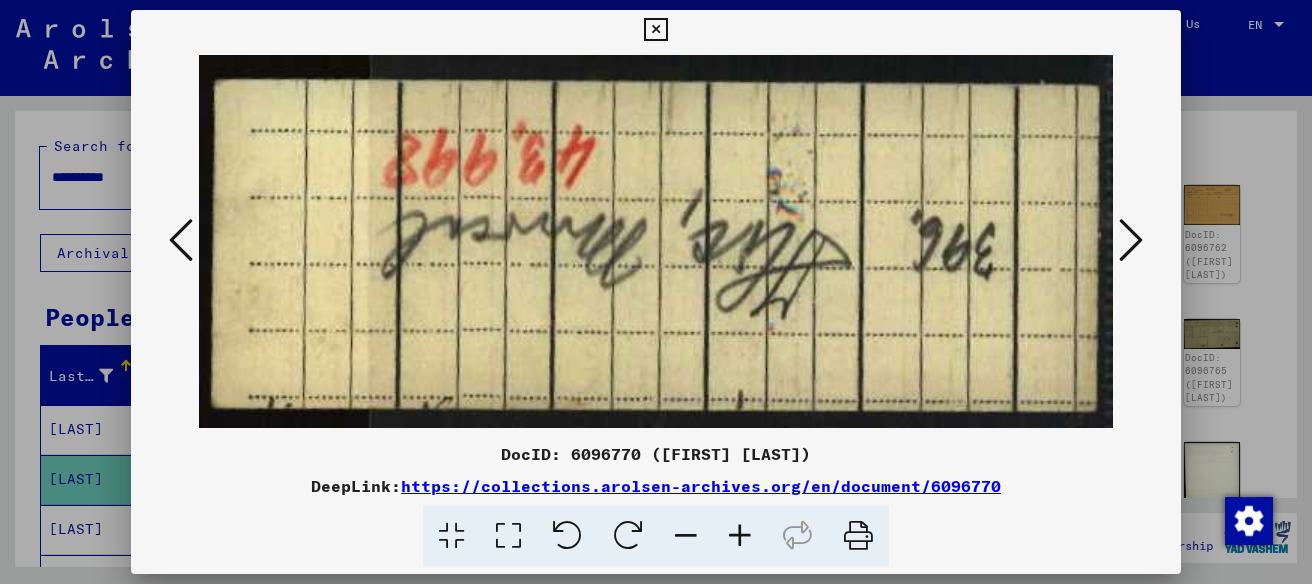 click at bounding box center [1131, 240] 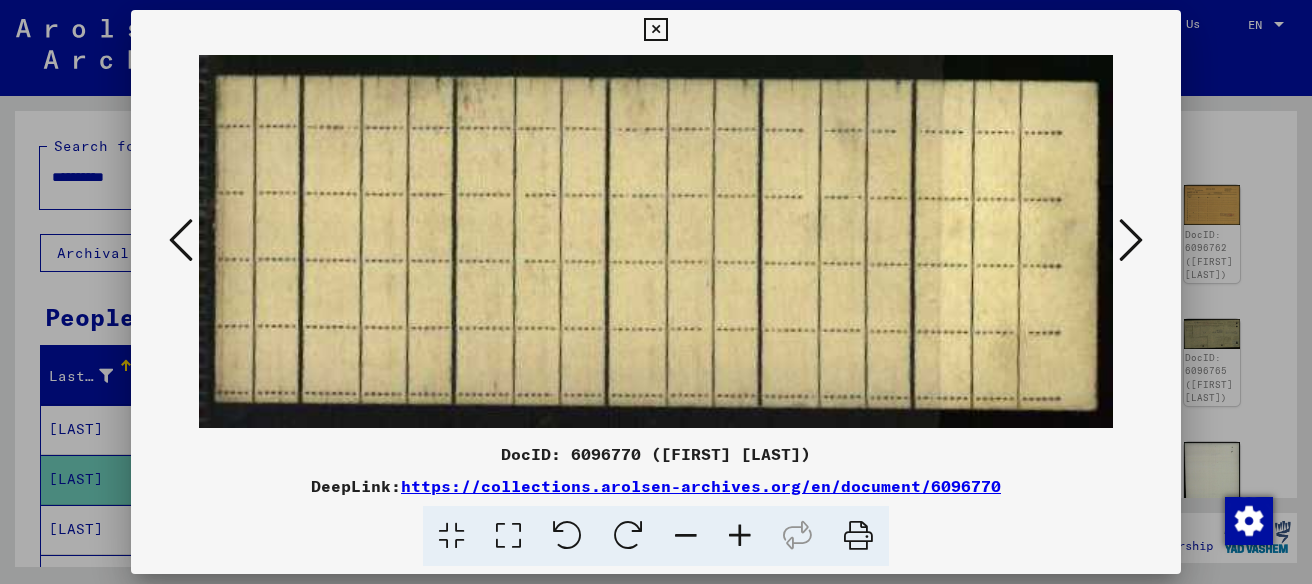 click at bounding box center [1131, 240] 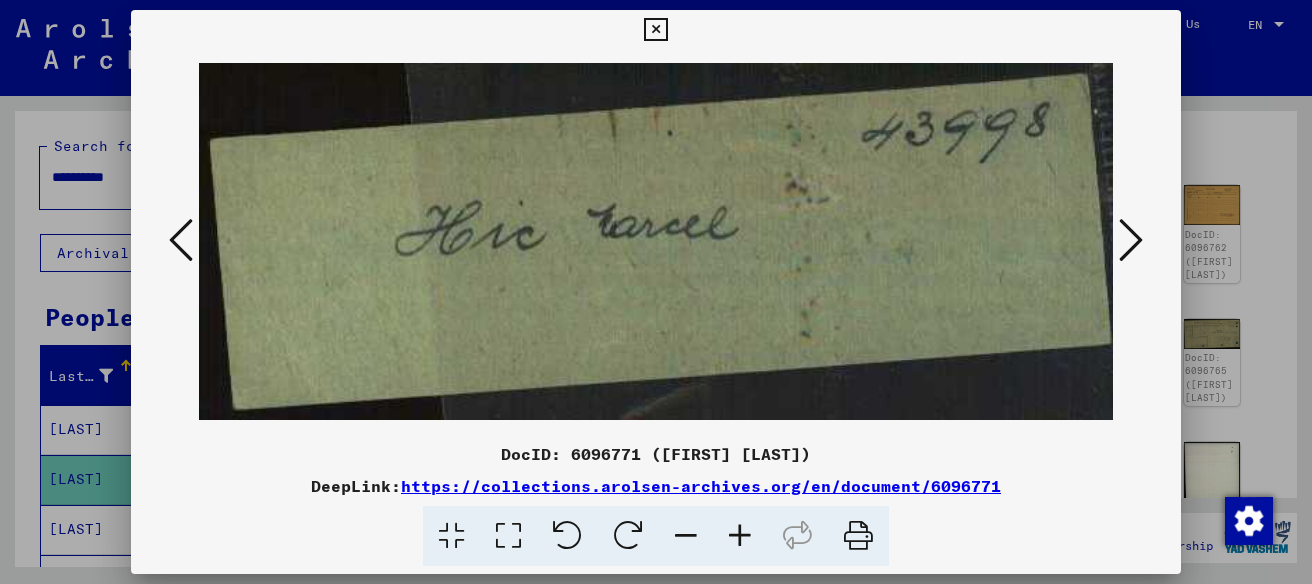 click at bounding box center [1131, 240] 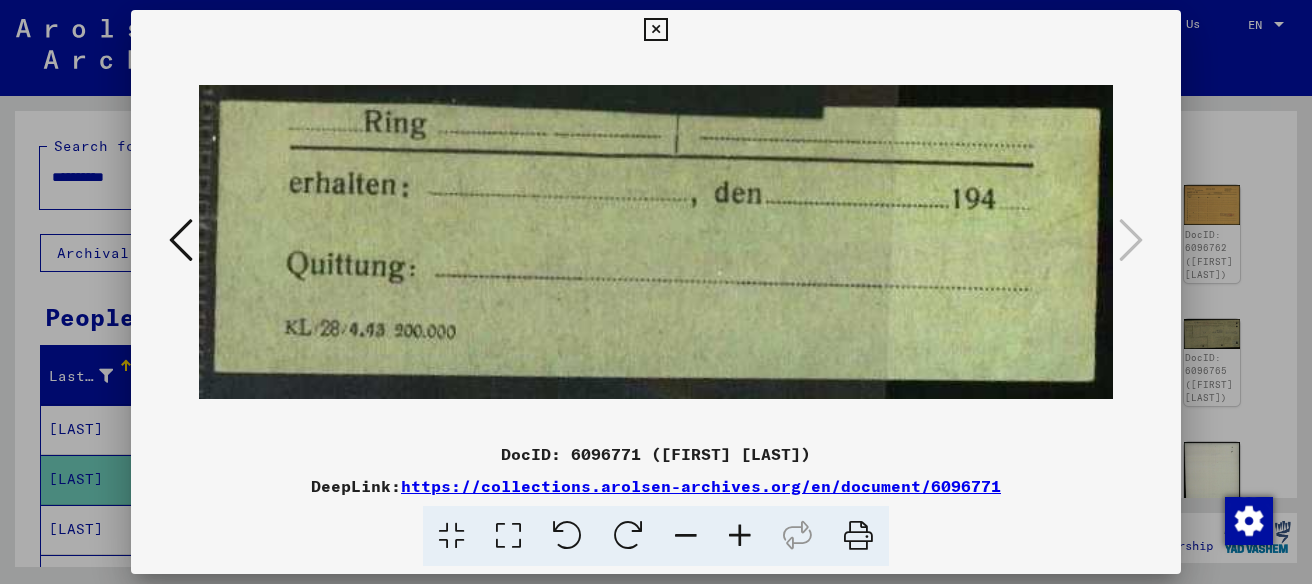 click at bounding box center (655, 30) 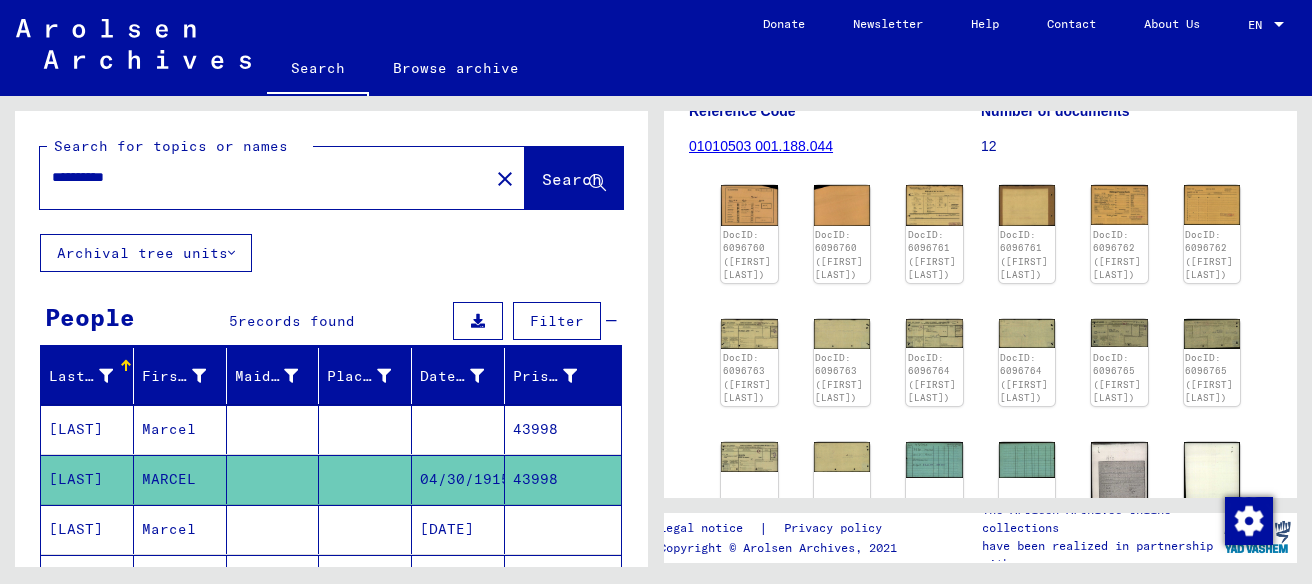 click on "Marcel" at bounding box center [180, 579] 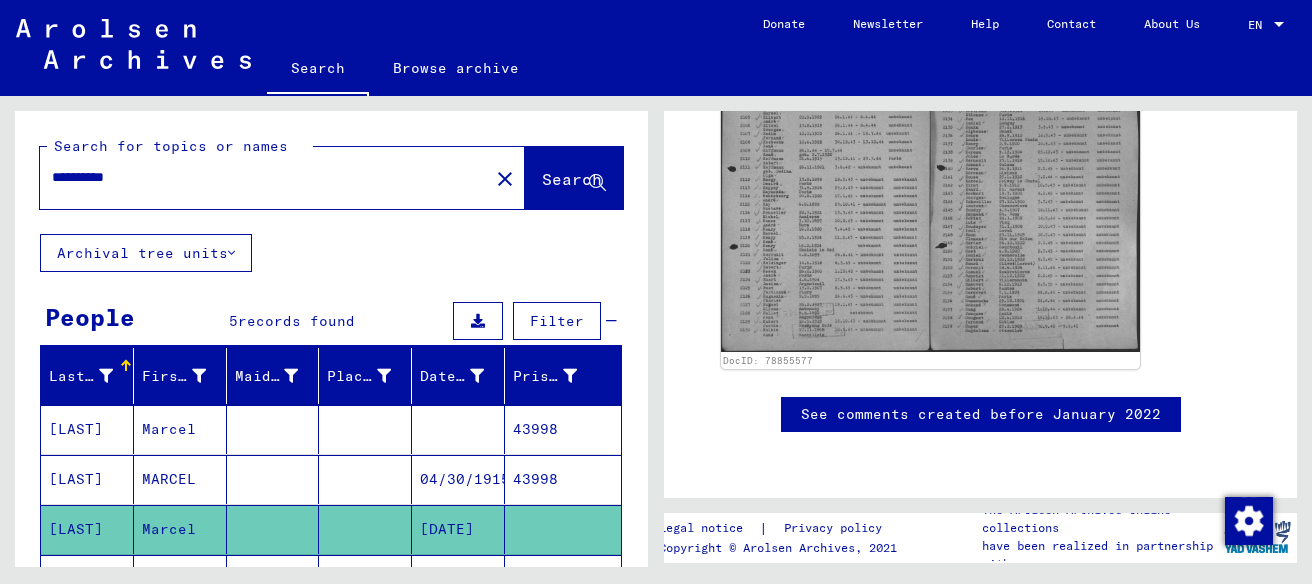 scroll, scrollTop: 0, scrollLeft: 0, axis: both 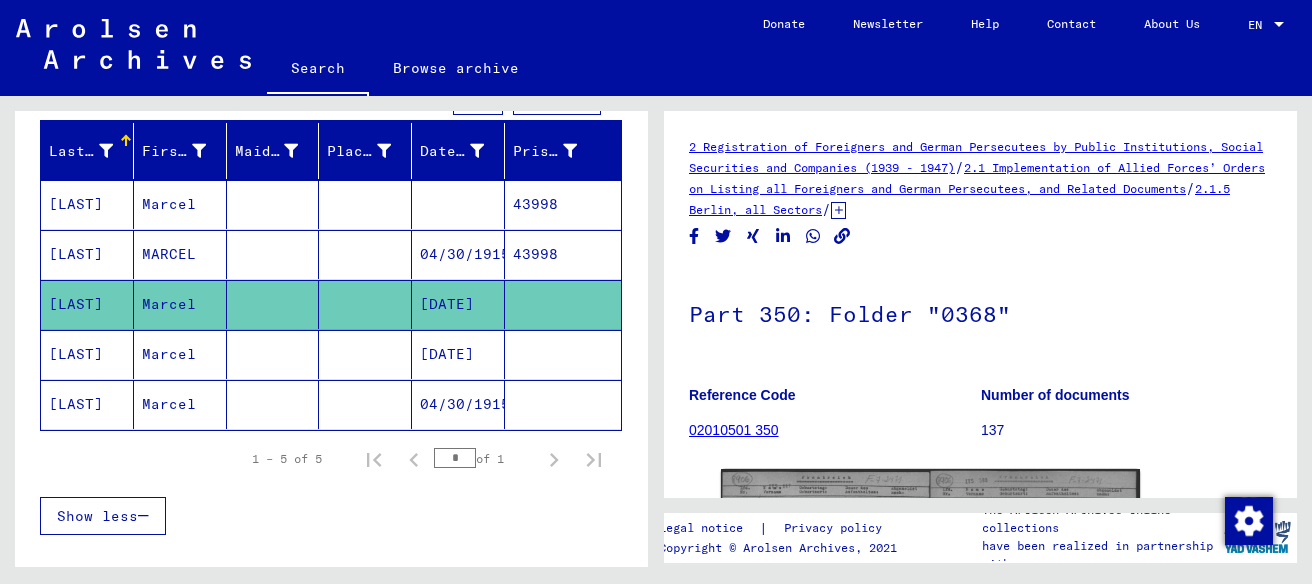 click on "[DATE]" at bounding box center [458, 404] 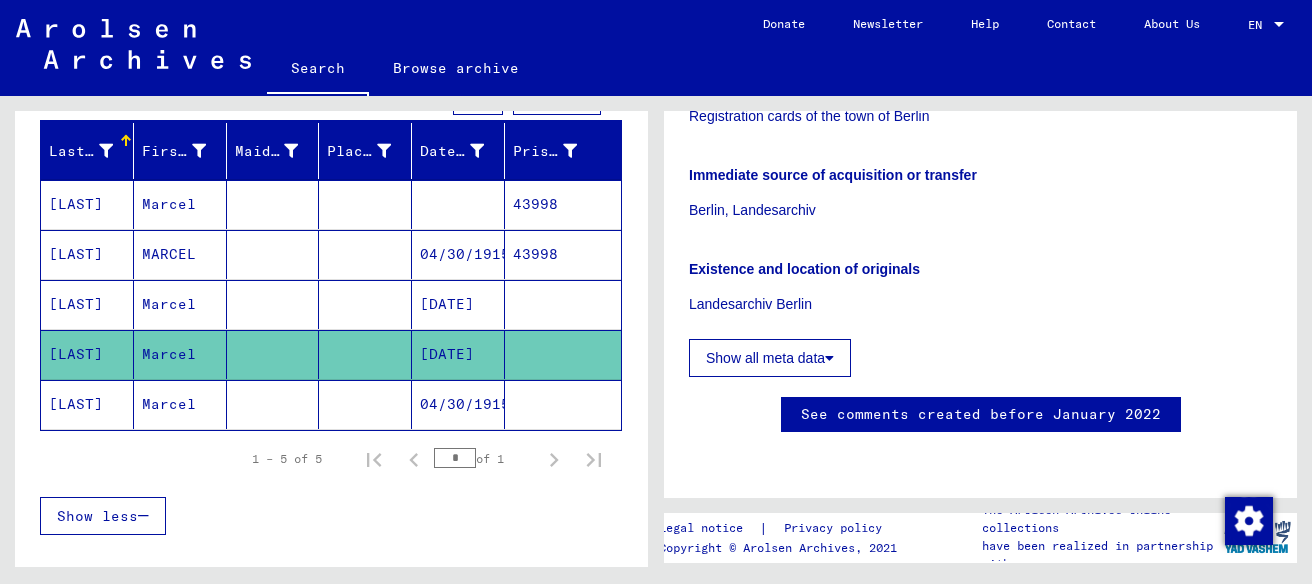 scroll, scrollTop: 490, scrollLeft: 0, axis: vertical 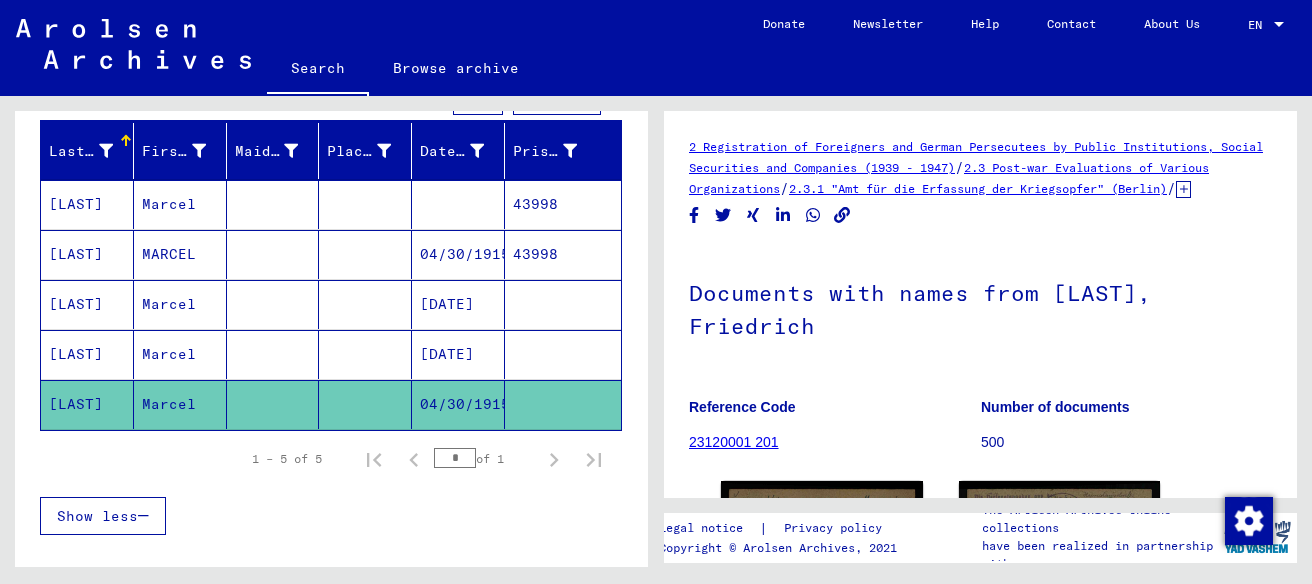 drag, startPoint x: 1298, startPoint y: 226, endPoint x: 1306, endPoint y: 236, distance: 12.806249 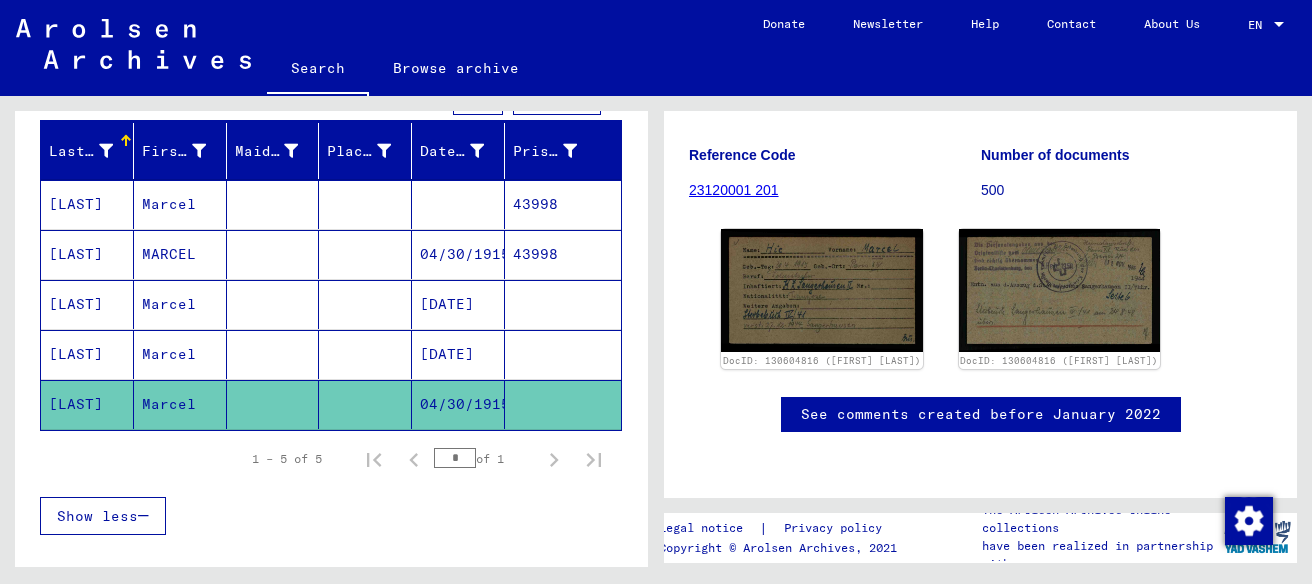 scroll, scrollTop: 284, scrollLeft: 0, axis: vertical 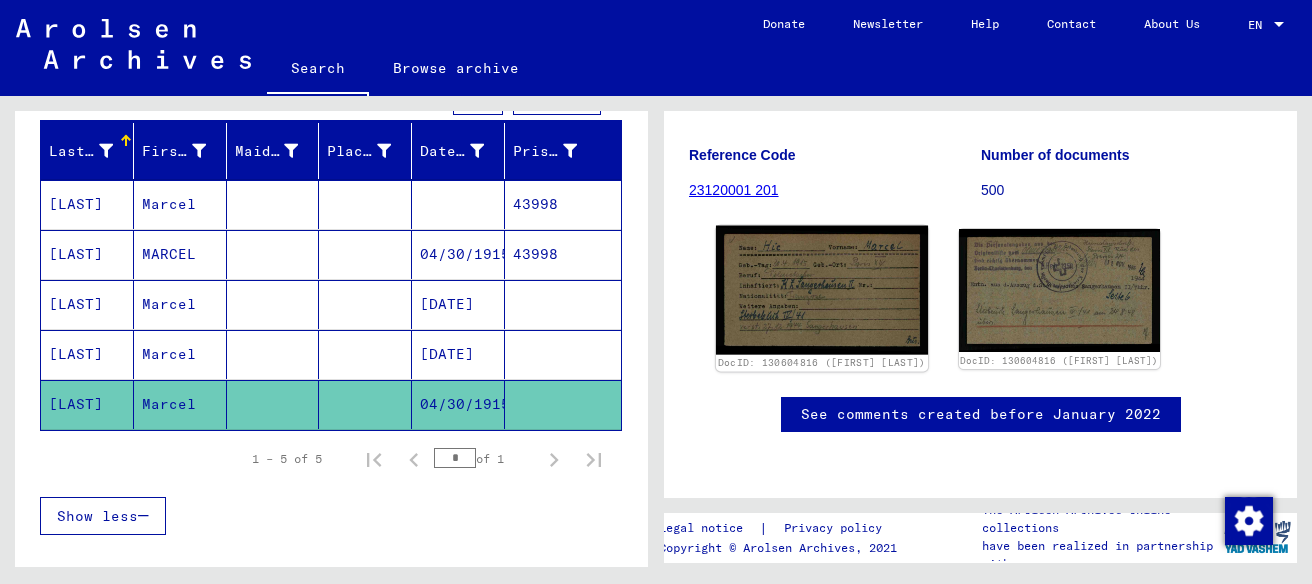 click 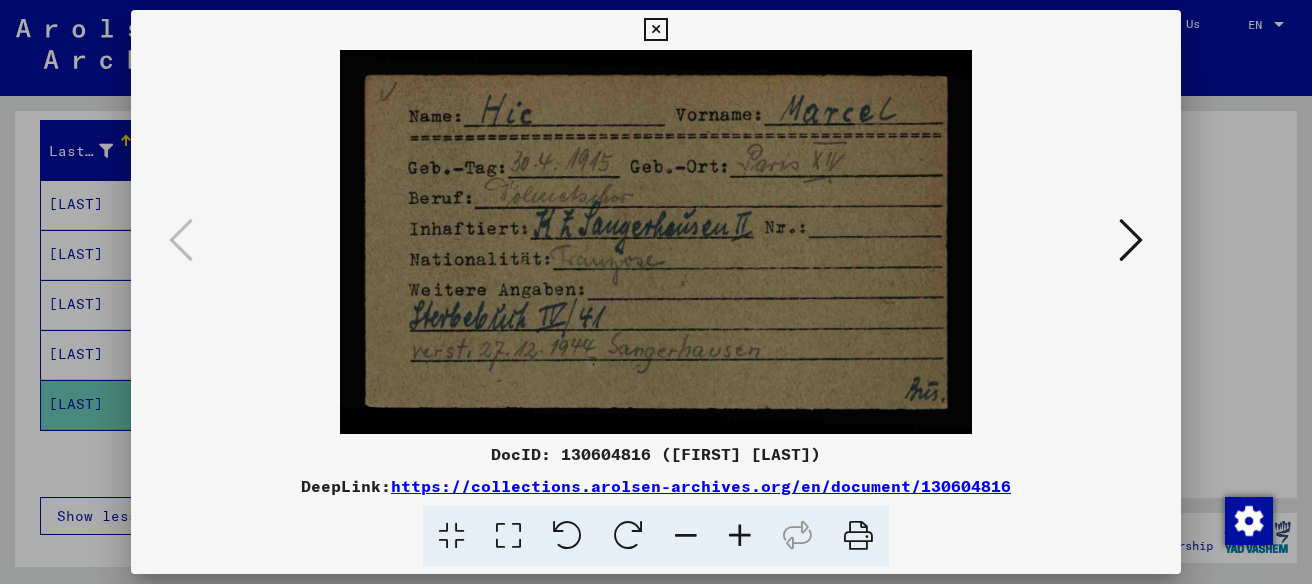 click at bounding box center [1131, 240] 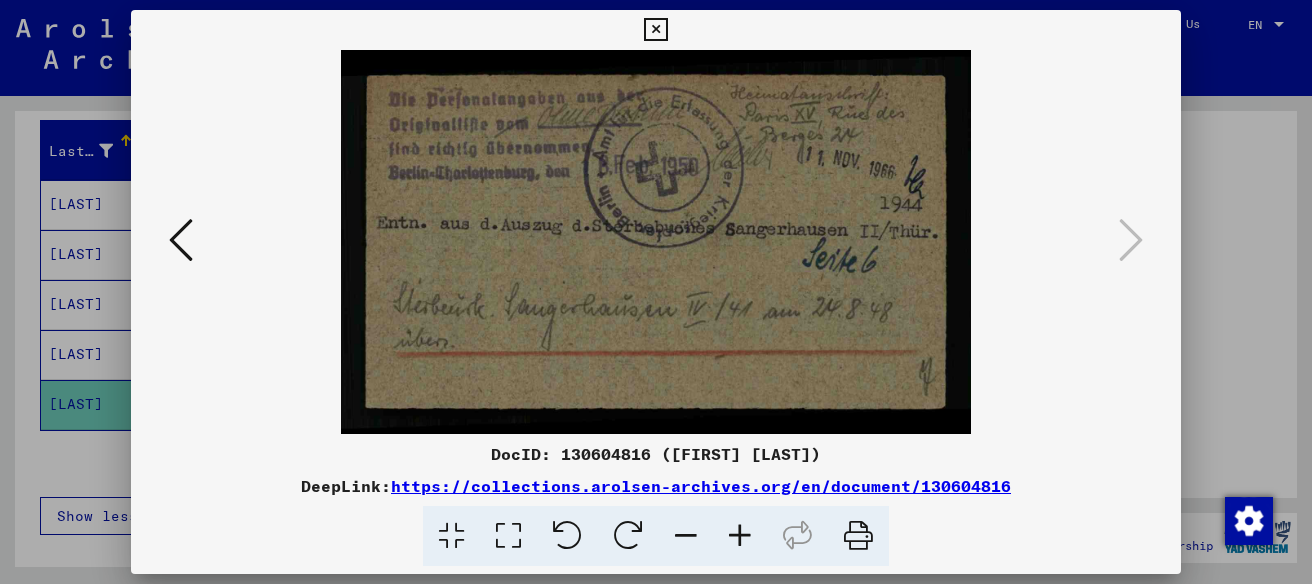 click at bounding box center [655, 30] 